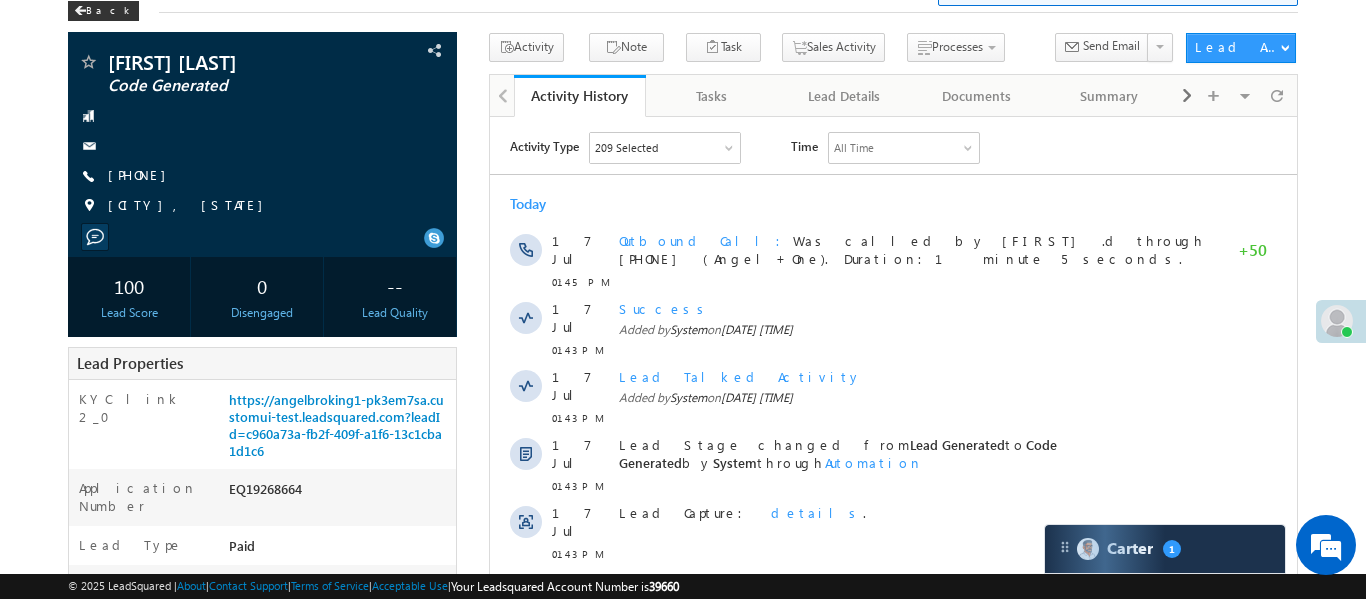 scroll, scrollTop: 0, scrollLeft: 0, axis: both 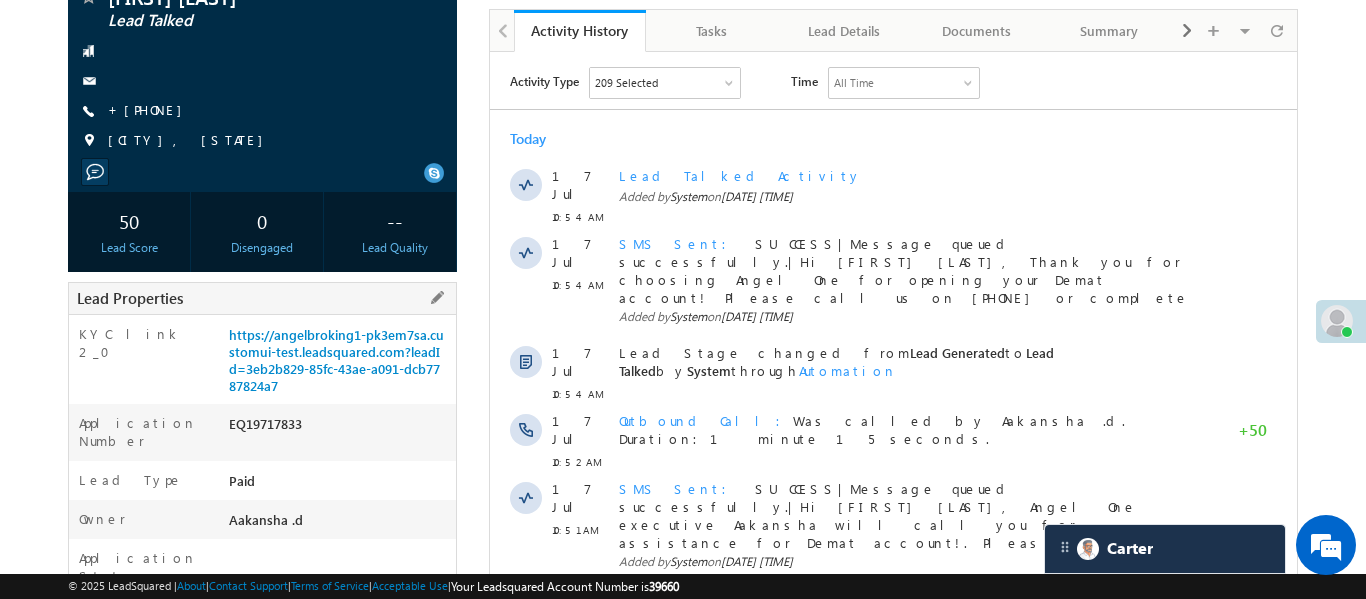 click on "https://angelbroking1-pk3em7sa.customui-test.leadsquared.com?leadId=3eb2b829-85fc-43ae-a091-dcb7787824a7" at bounding box center (340, 364) 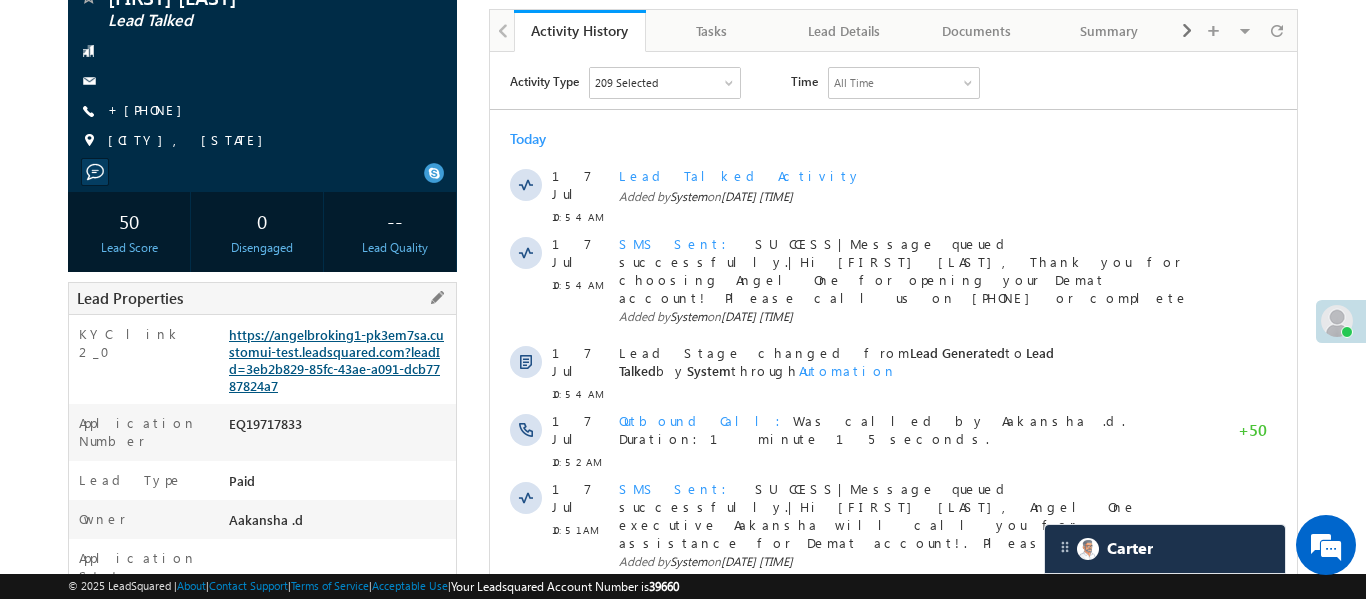 click on "https://angelbroking1-pk3em7sa.customui-test.leadsquared.com?leadId=3eb2b829-85fc-43ae-a091-dcb7787824a7" at bounding box center (336, 360) 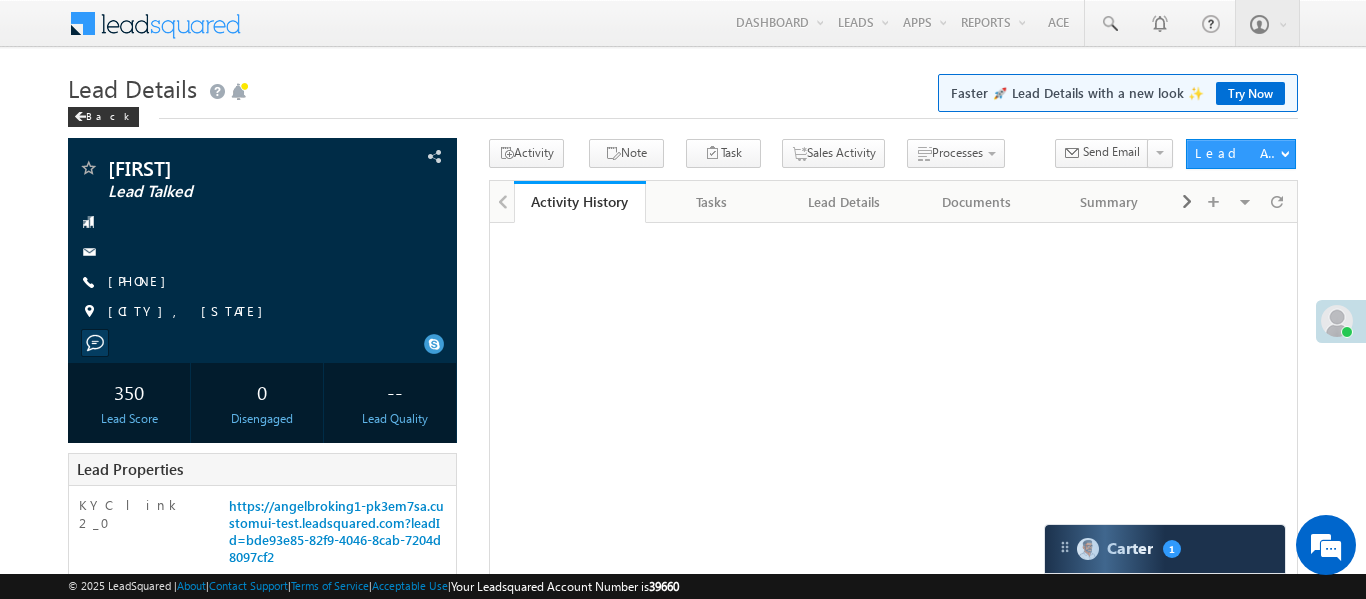 scroll, scrollTop: 0, scrollLeft: 0, axis: both 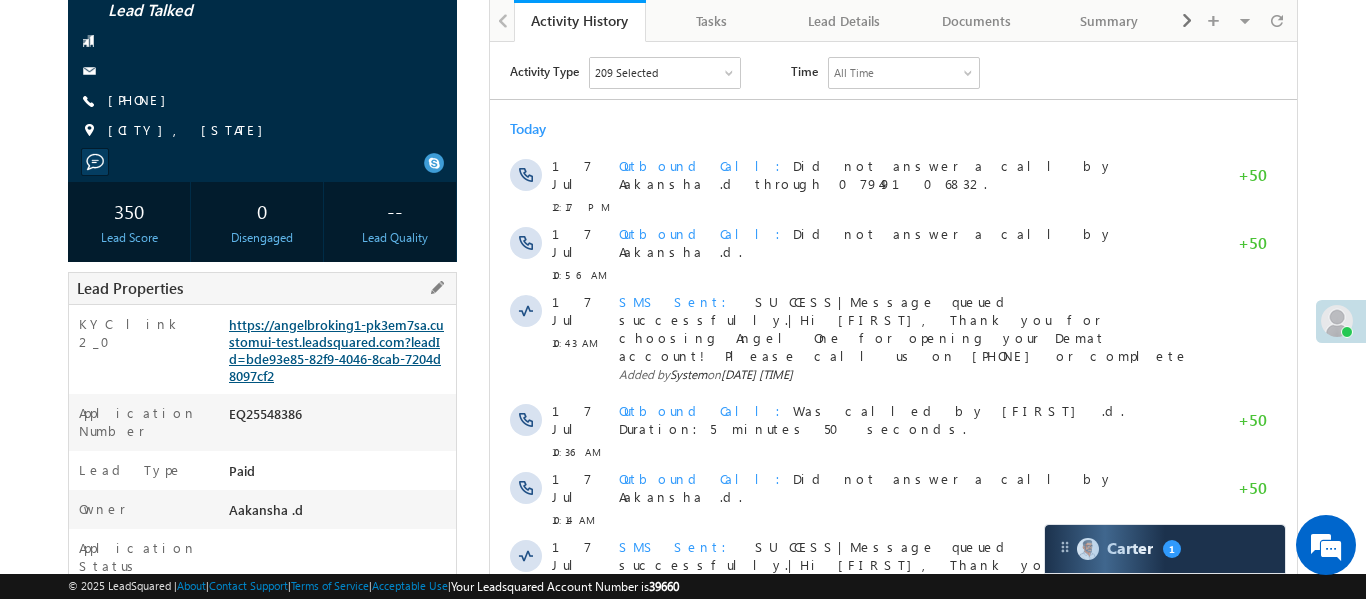 click on "https://angelbroking1-pk3em7sa.customui-test.leadsquared.com?leadId=bde93e85-82f9-4046-8cab-7204d8097cf2" at bounding box center [336, 350] 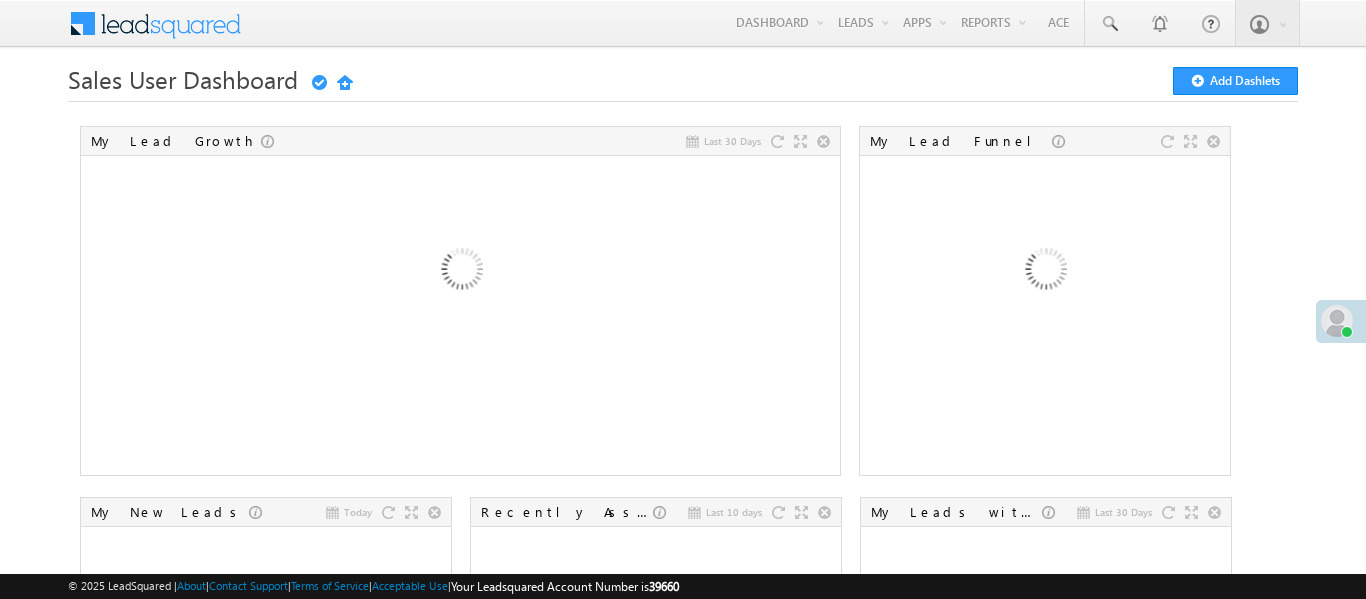 scroll, scrollTop: 0, scrollLeft: 0, axis: both 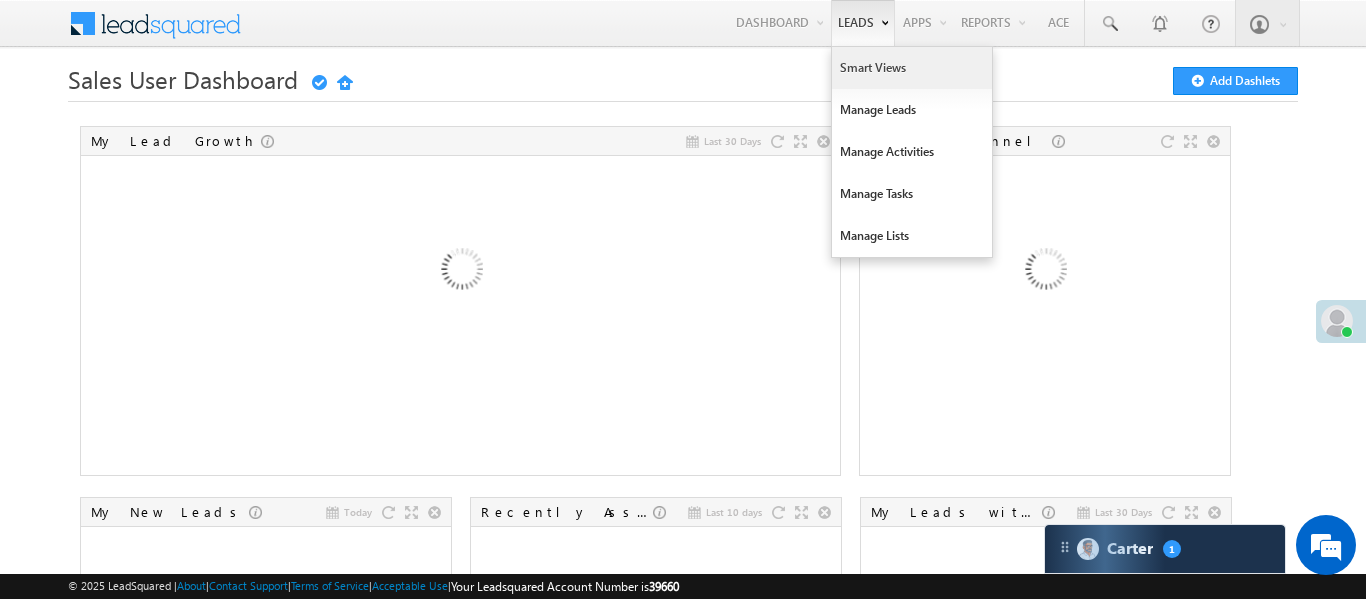 click on "Smart Views" at bounding box center (912, 68) 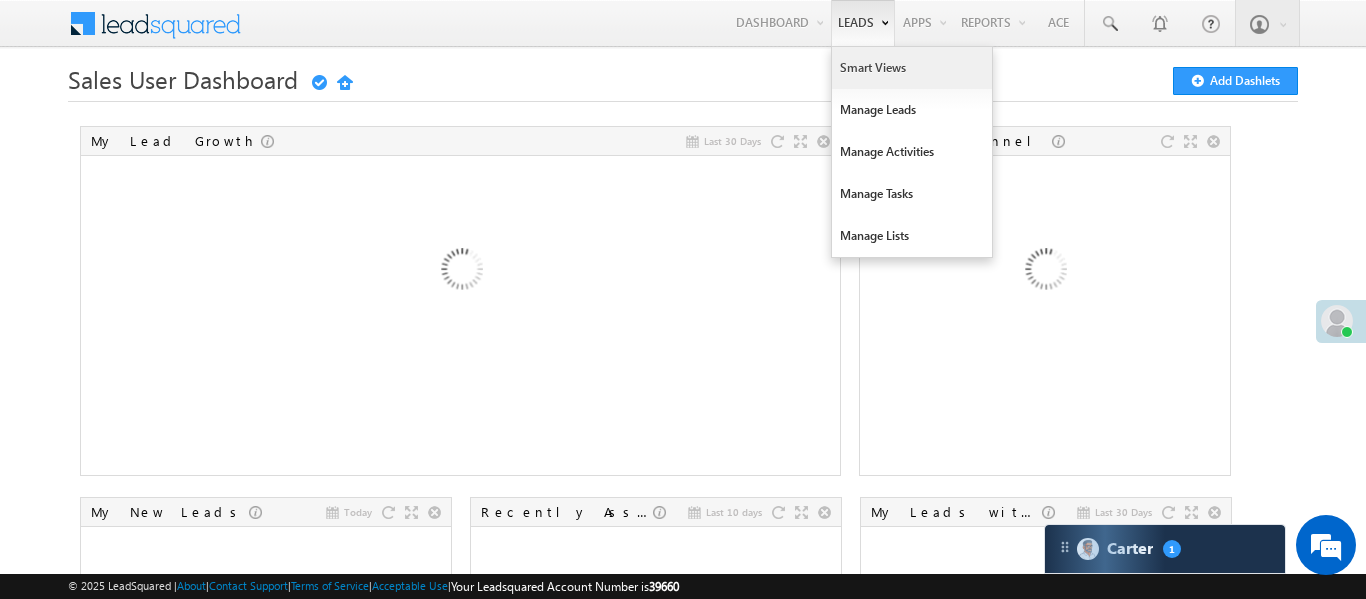 click on "Smart Views" at bounding box center (912, 68) 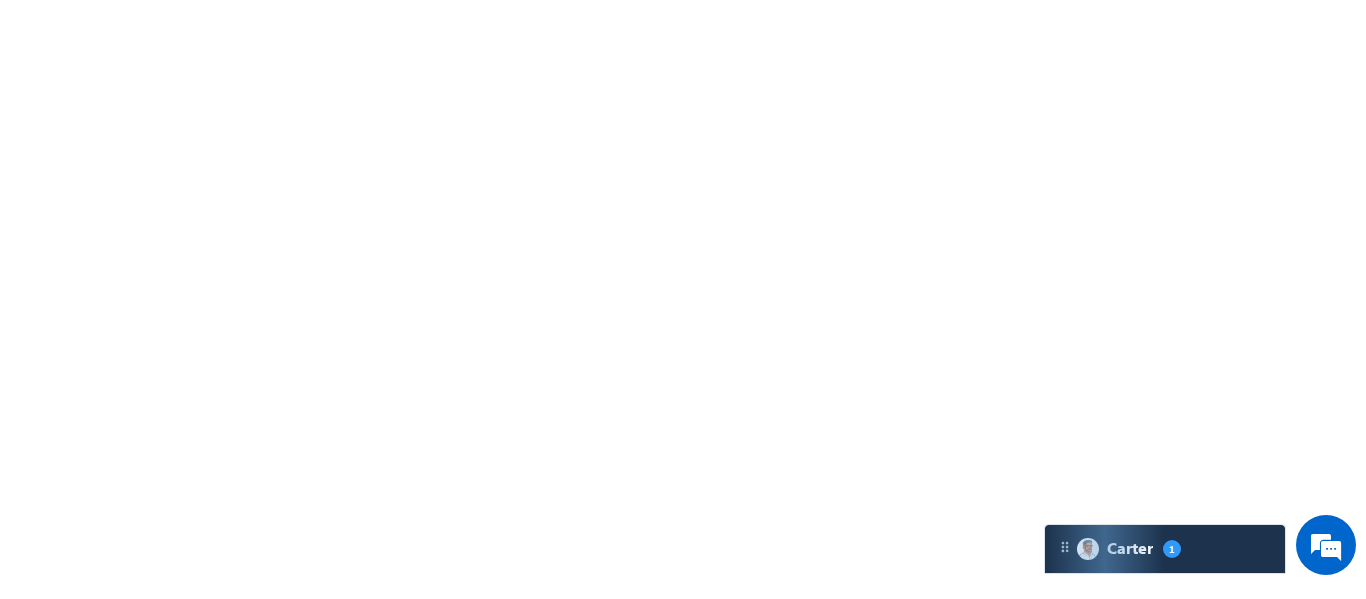 scroll, scrollTop: 0, scrollLeft: 0, axis: both 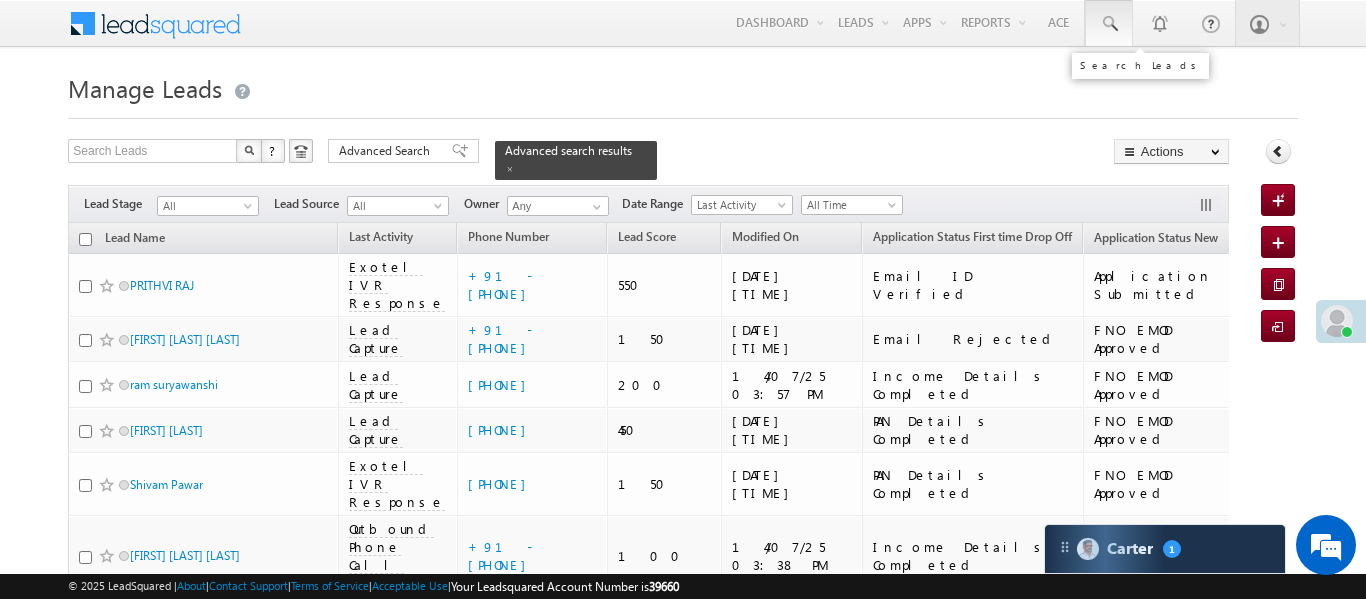 click at bounding box center (1109, 24) 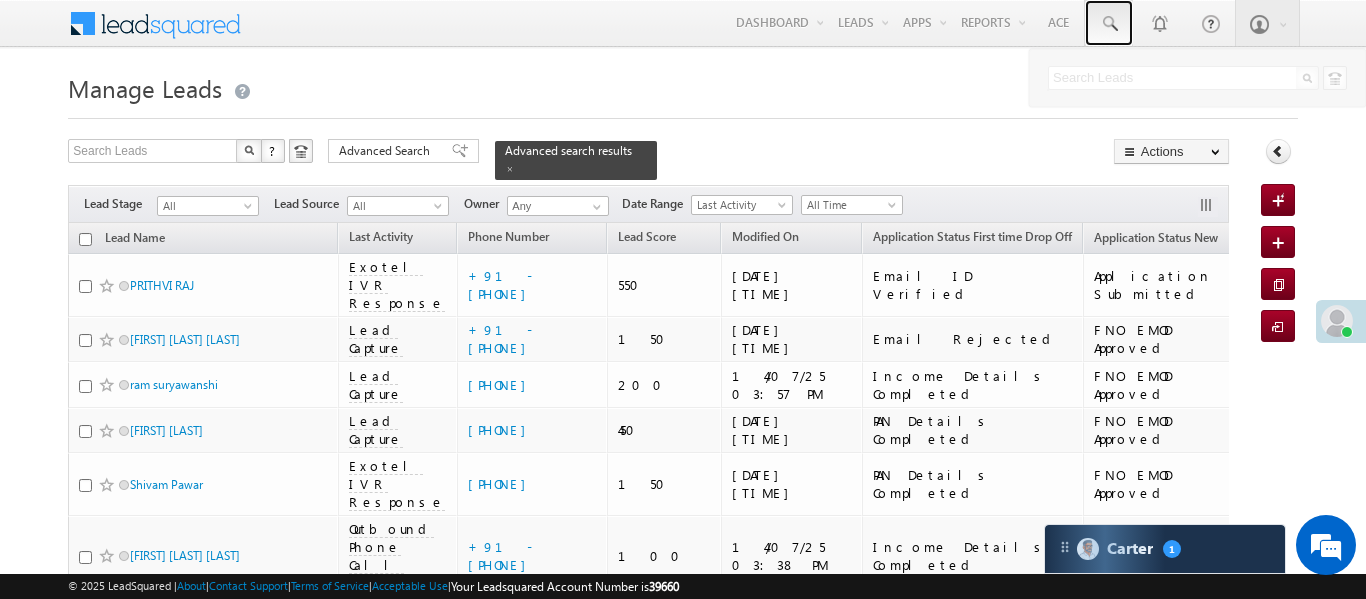 scroll, scrollTop: 9357, scrollLeft: 0, axis: vertical 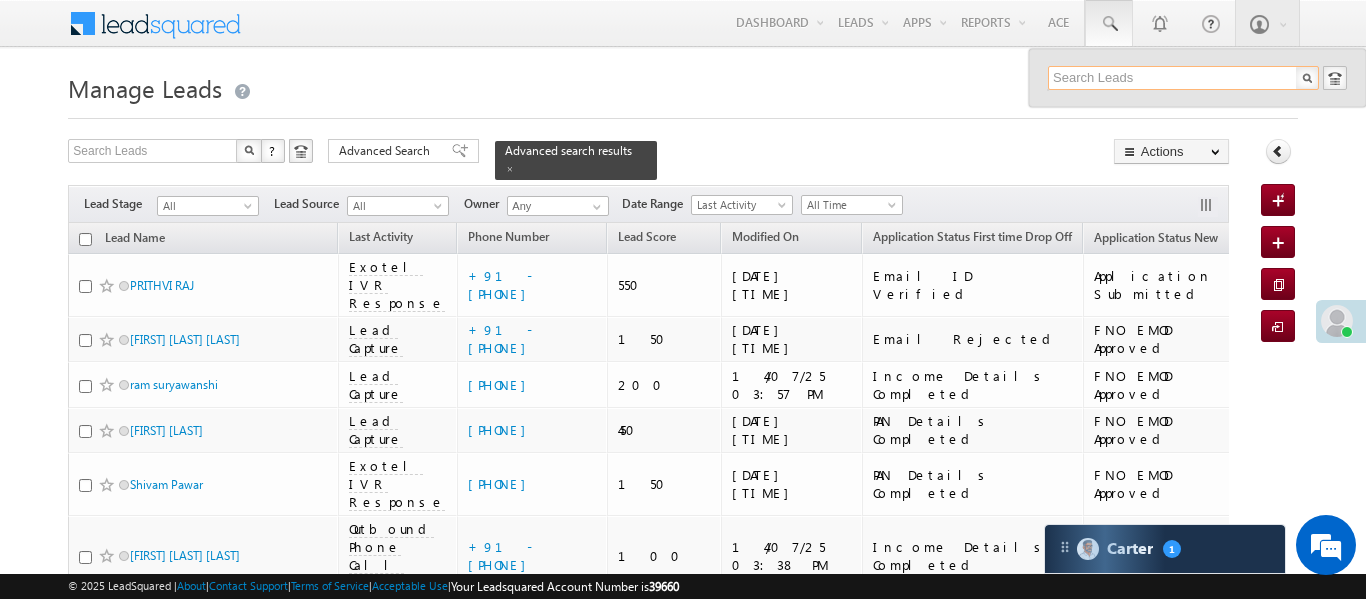 paste on "EQ25575570" 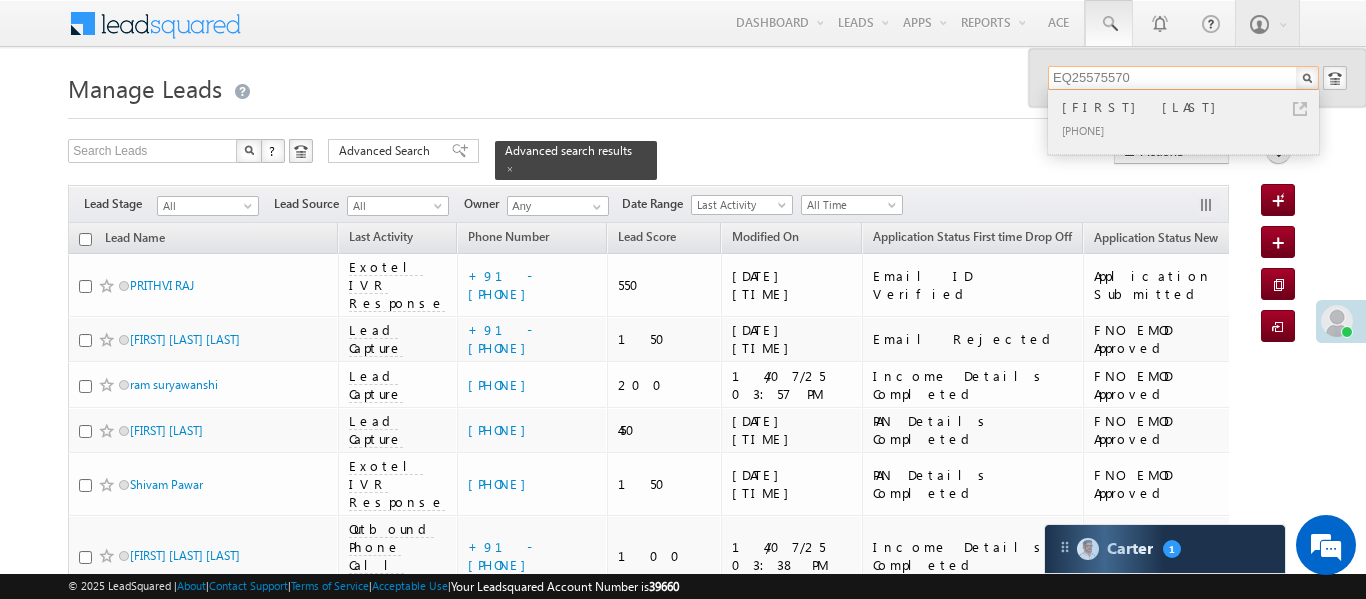 type on "EQ25575570" 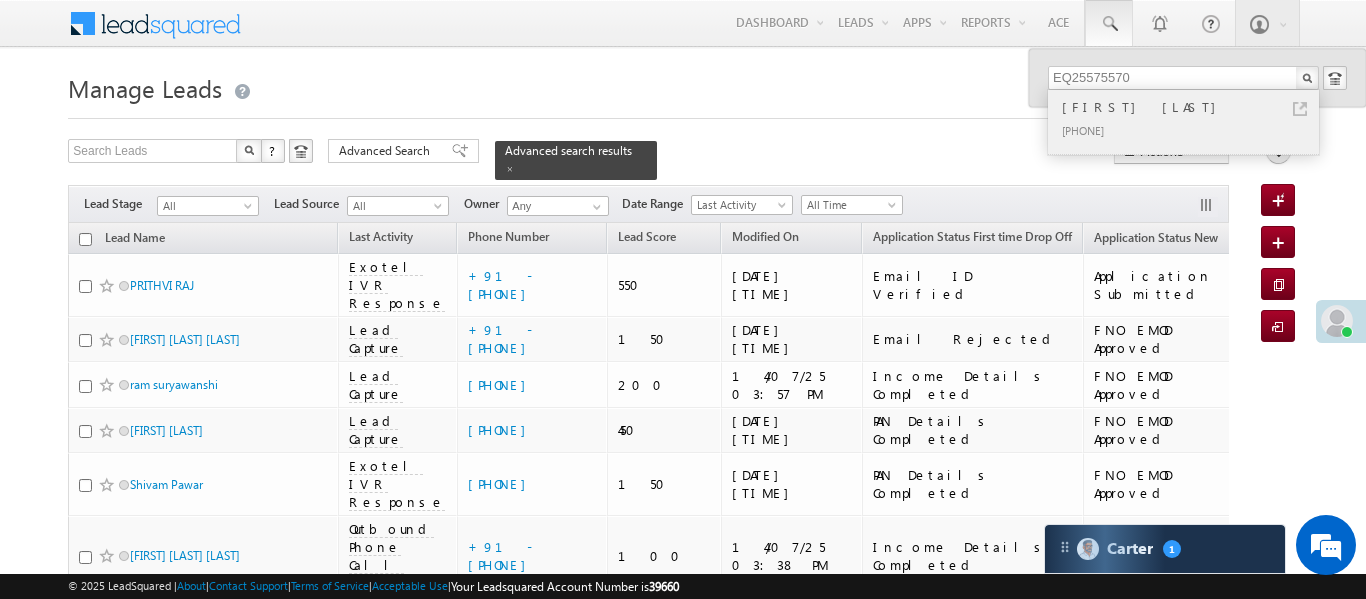 click on "Rajendra kushwah" at bounding box center [1192, 107] 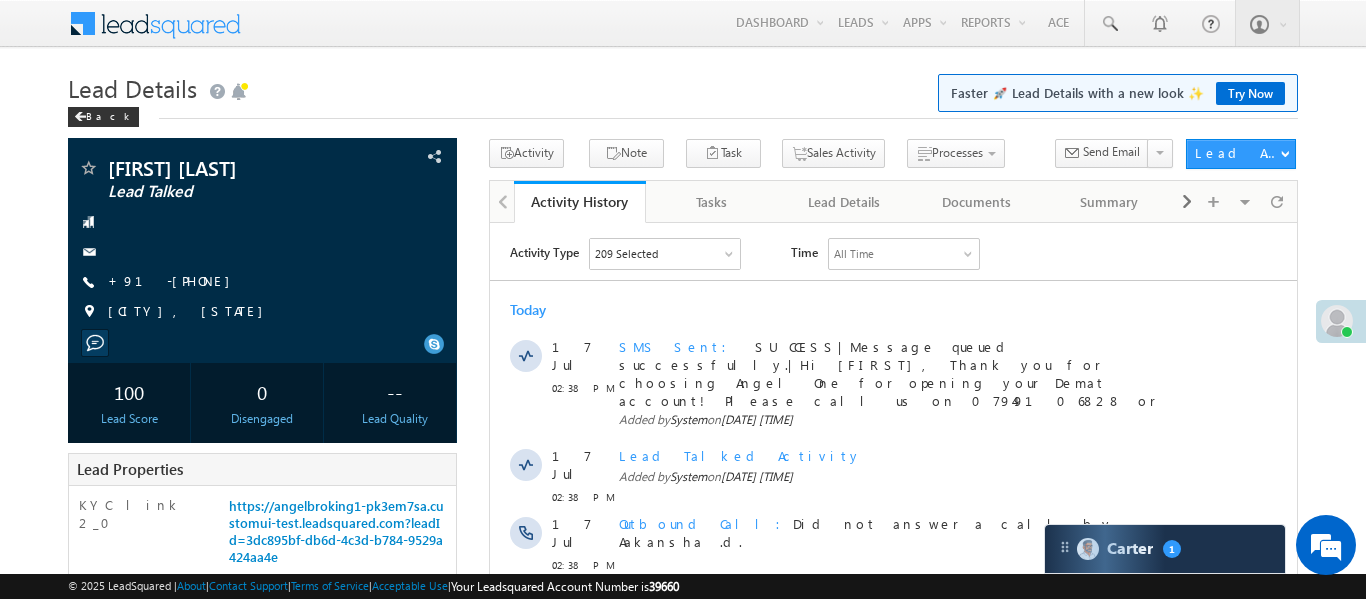 scroll, scrollTop: 0, scrollLeft: 0, axis: both 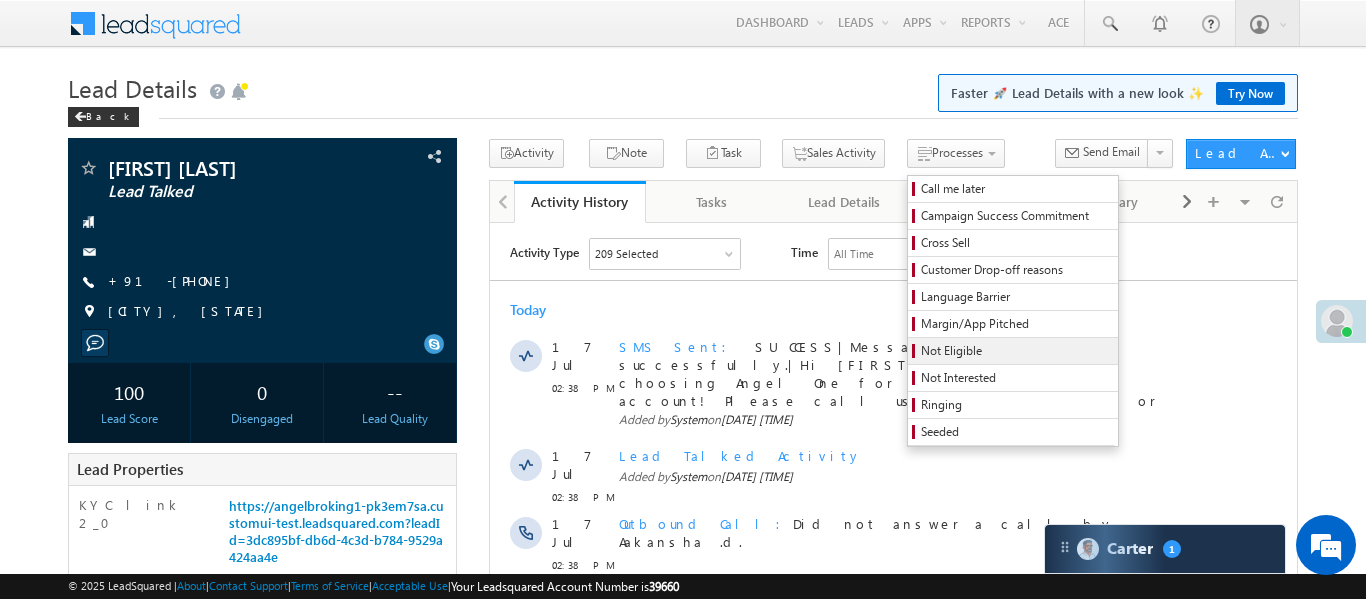 click on "Not Eligible" at bounding box center (1016, 351) 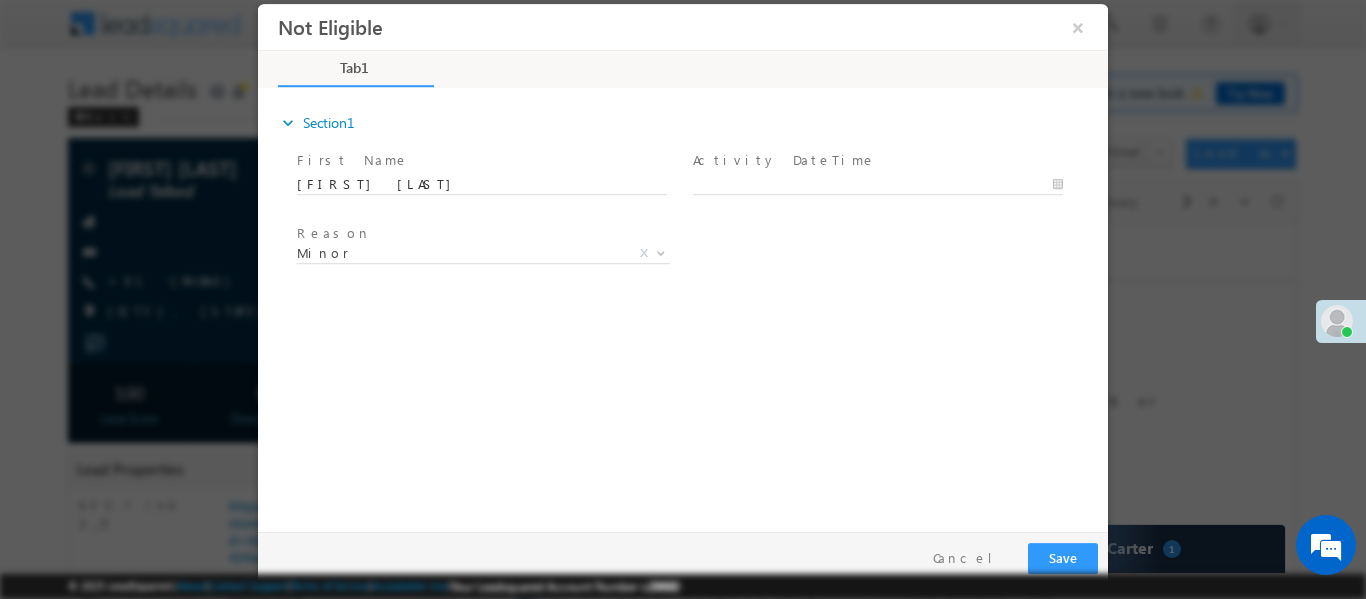 scroll, scrollTop: 0, scrollLeft: 0, axis: both 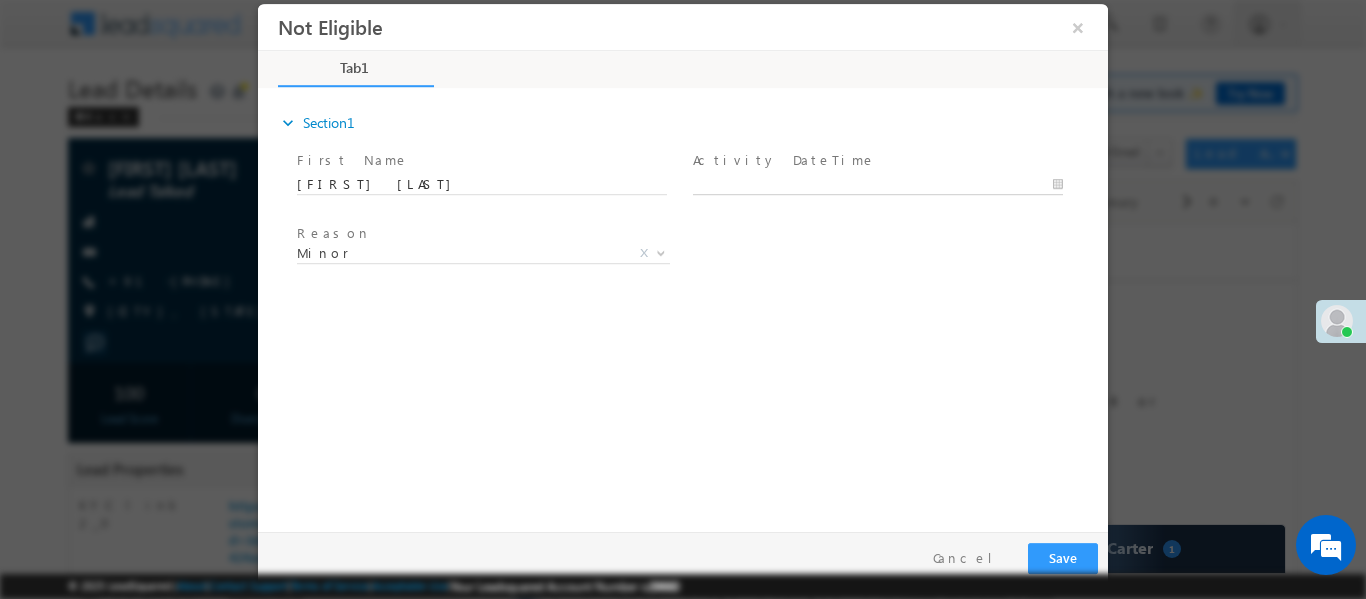 type on "17/07/25 4:10 PM" 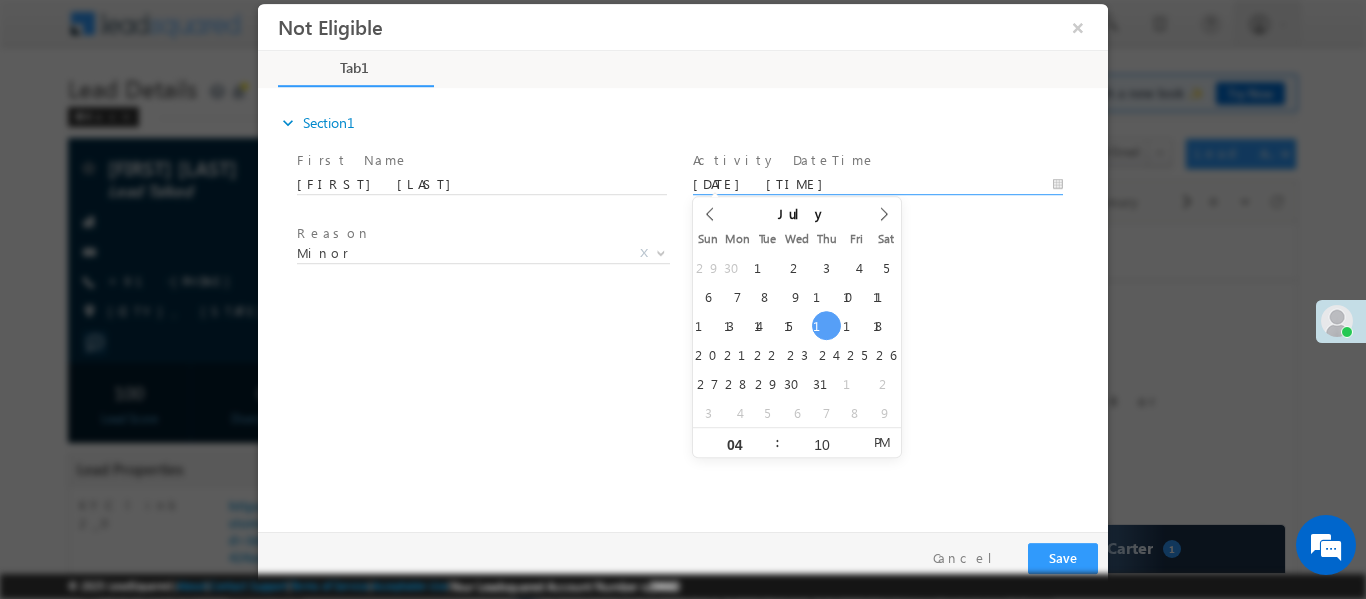 click on "17/07/25 4:10 PM" at bounding box center (878, 184) 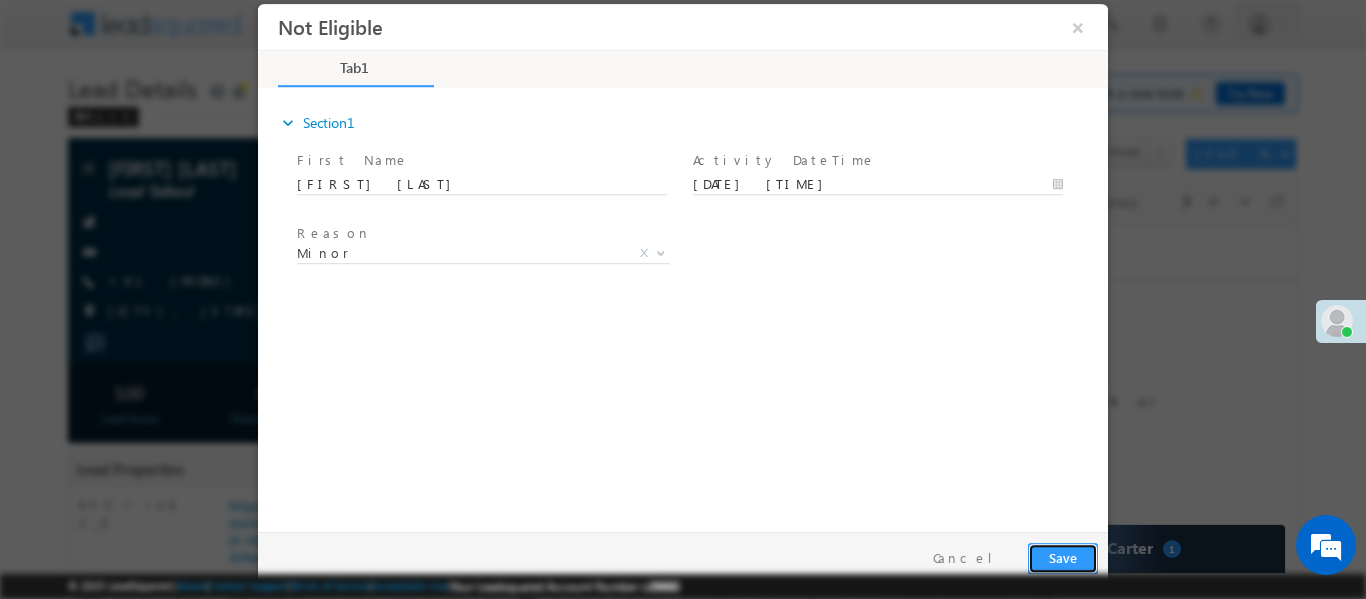 scroll, scrollTop: 0, scrollLeft: 0, axis: both 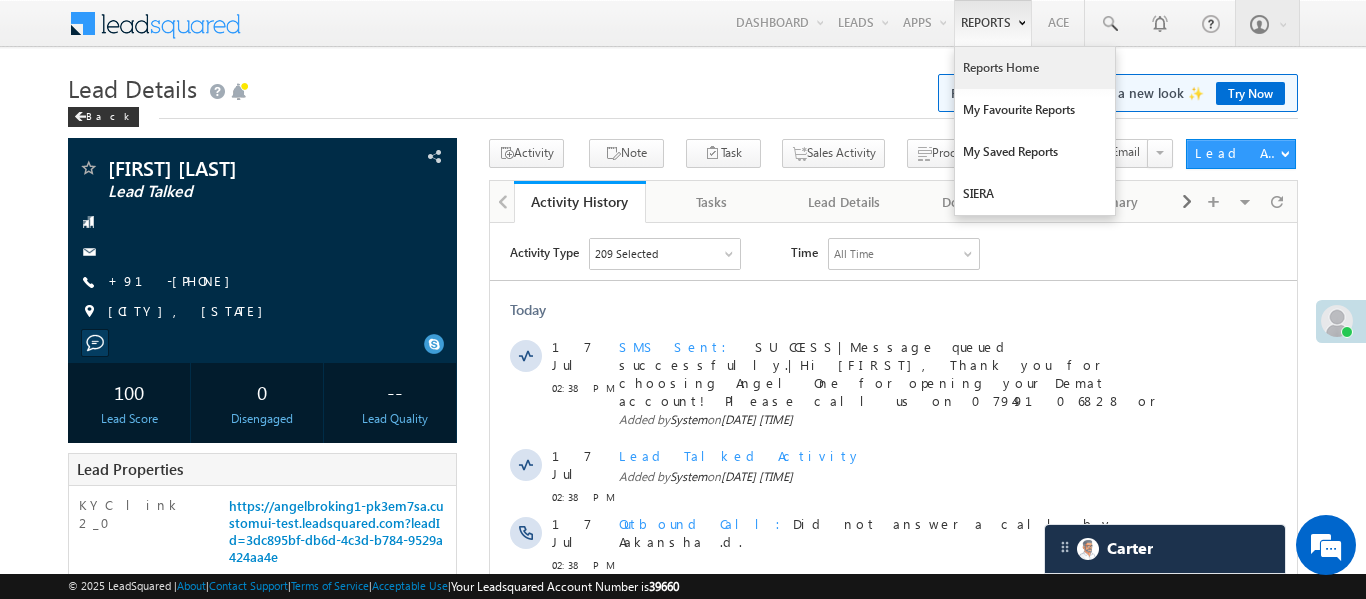 click on "Reports Home" at bounding box center [1035, 68] 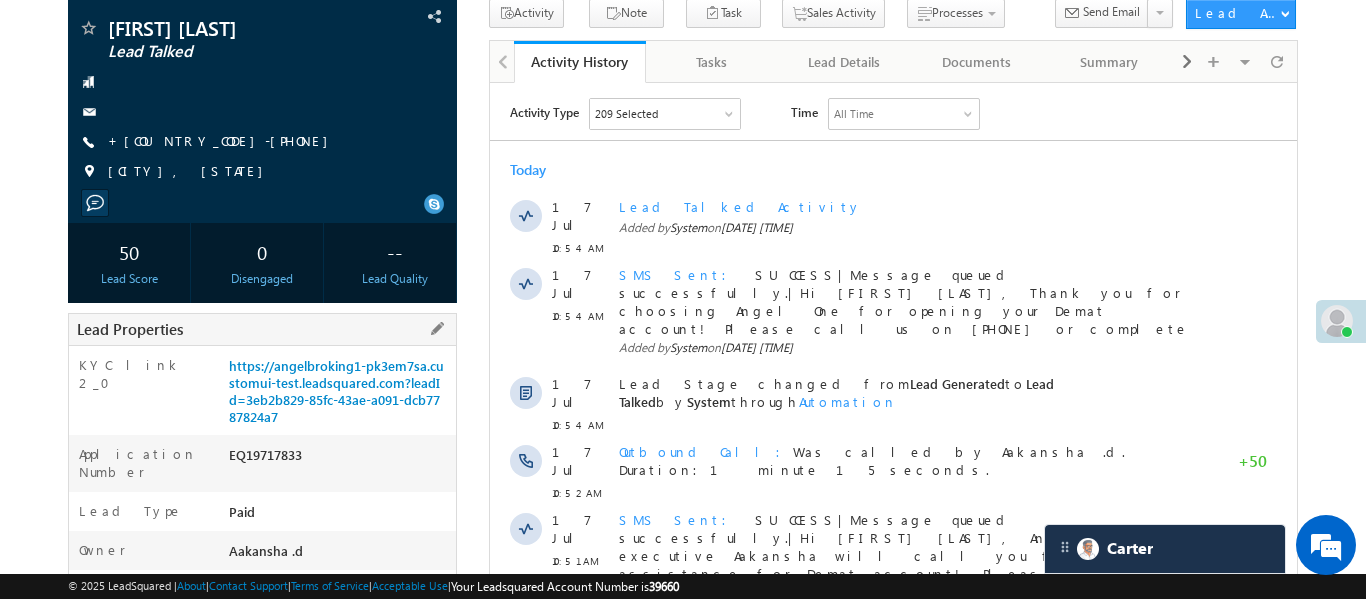 scroll, scrollTop: 0, scrollLeft: 0, axis: both 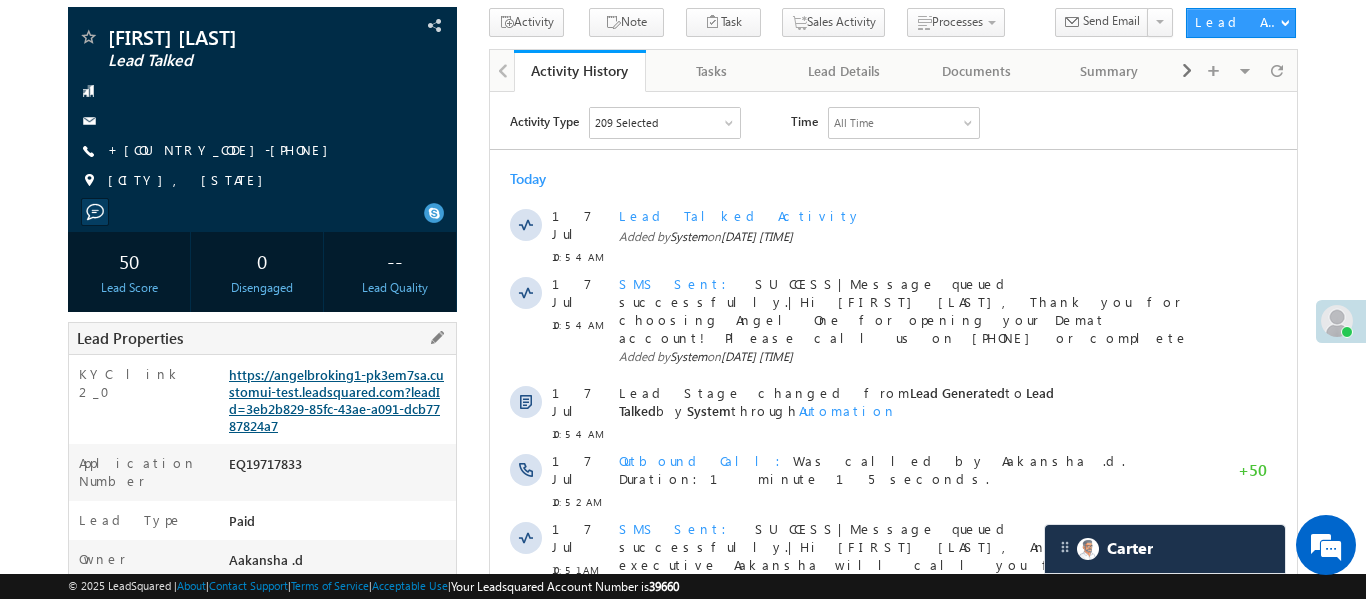 click on "https://angelbroking1-pk3em7sa.customui-test.leadsquared.com?leadId=3eb2b829-85fc-43ae-a091-dcb7787824a7" at bounding box center (336, 400) 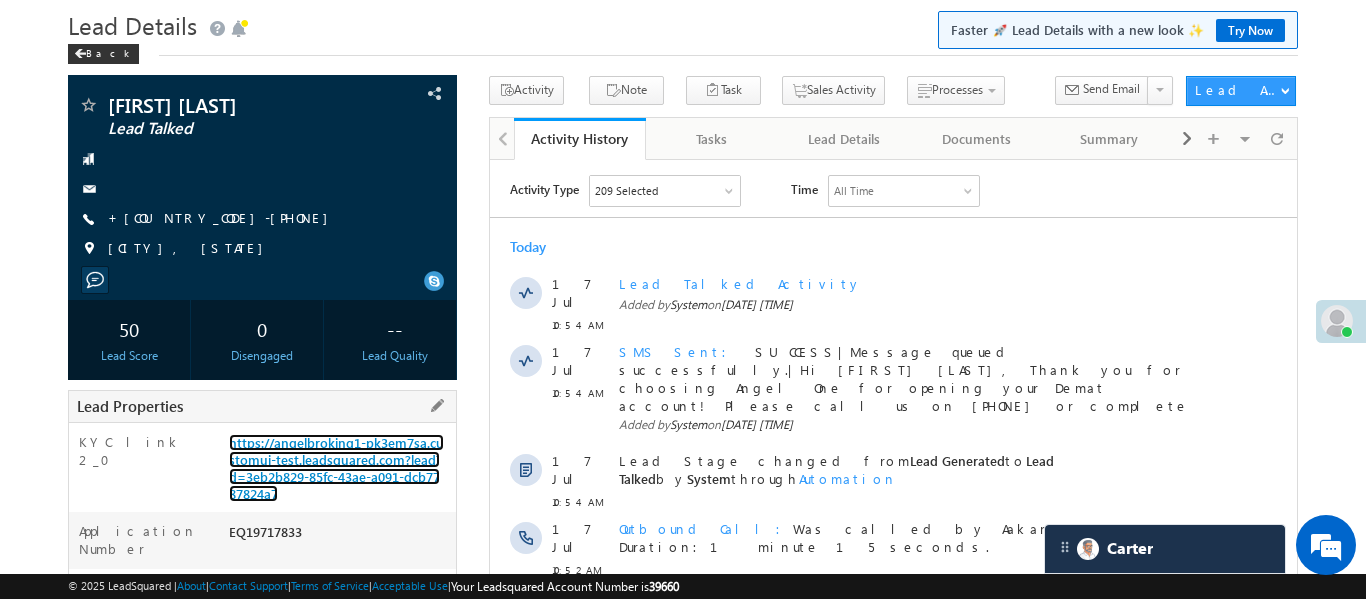 scroll, scrollTop: 47, scrollLeft: 0, axis: vertical 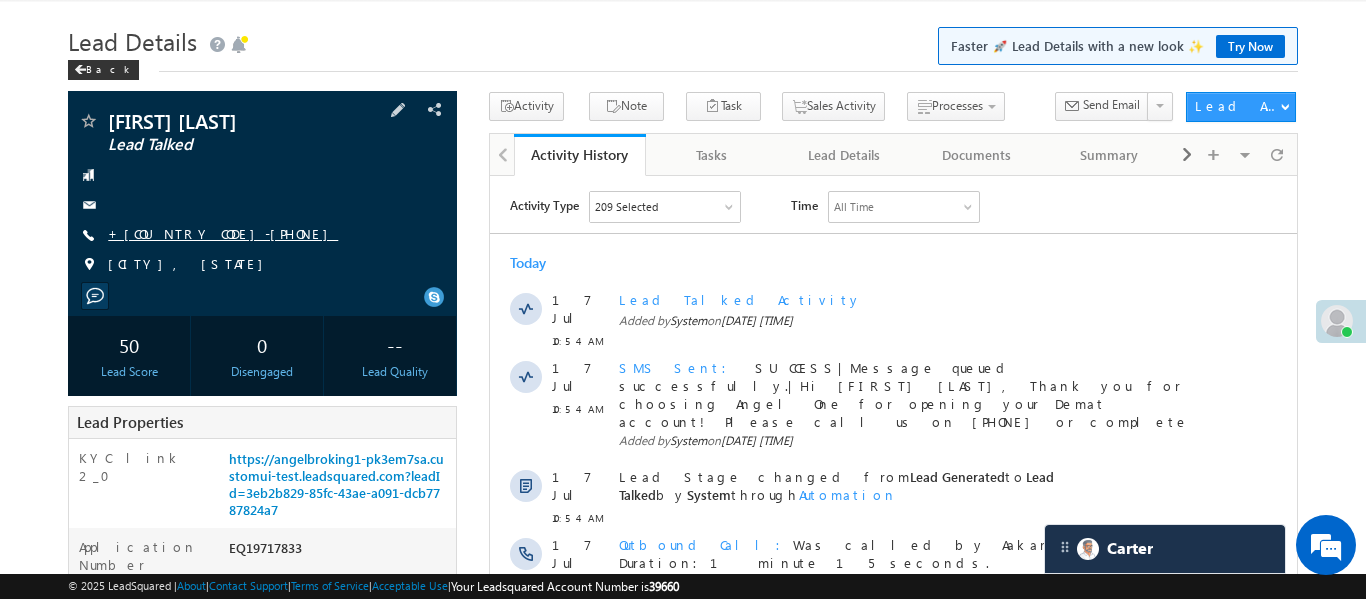 click on "+91-7081026201" at bounding box center (223, 233) 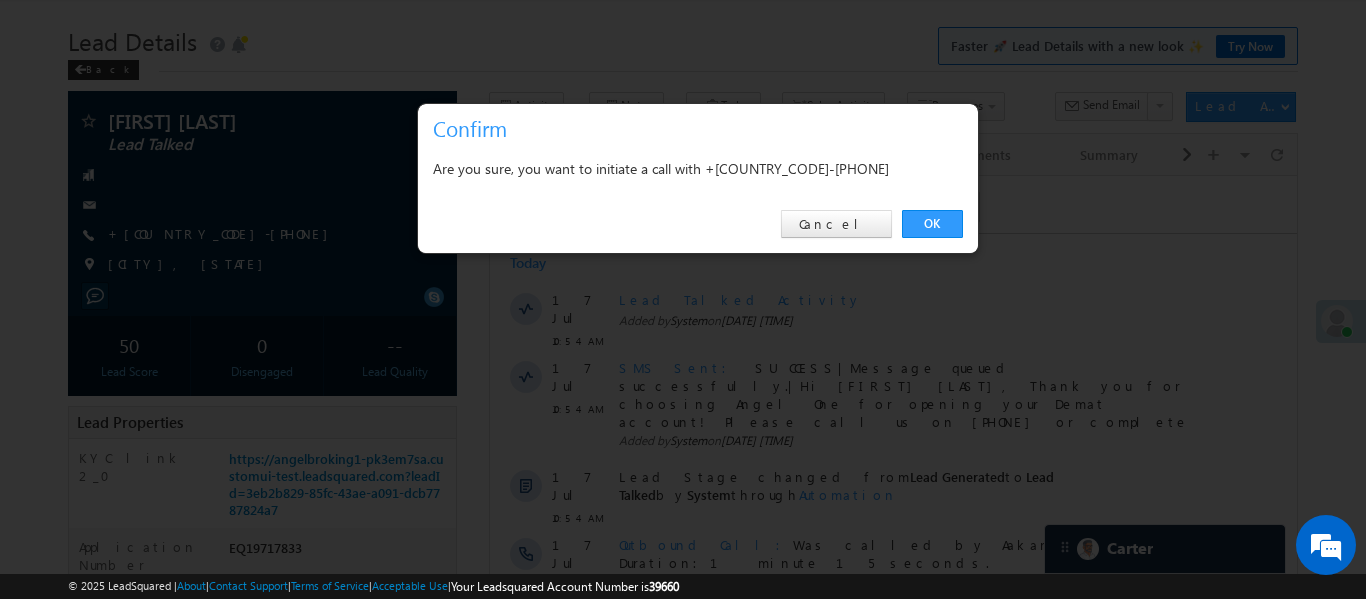 click on "Are you sure, you want to initiate a call with +91-7081026201" at bounding box center [698, 168] 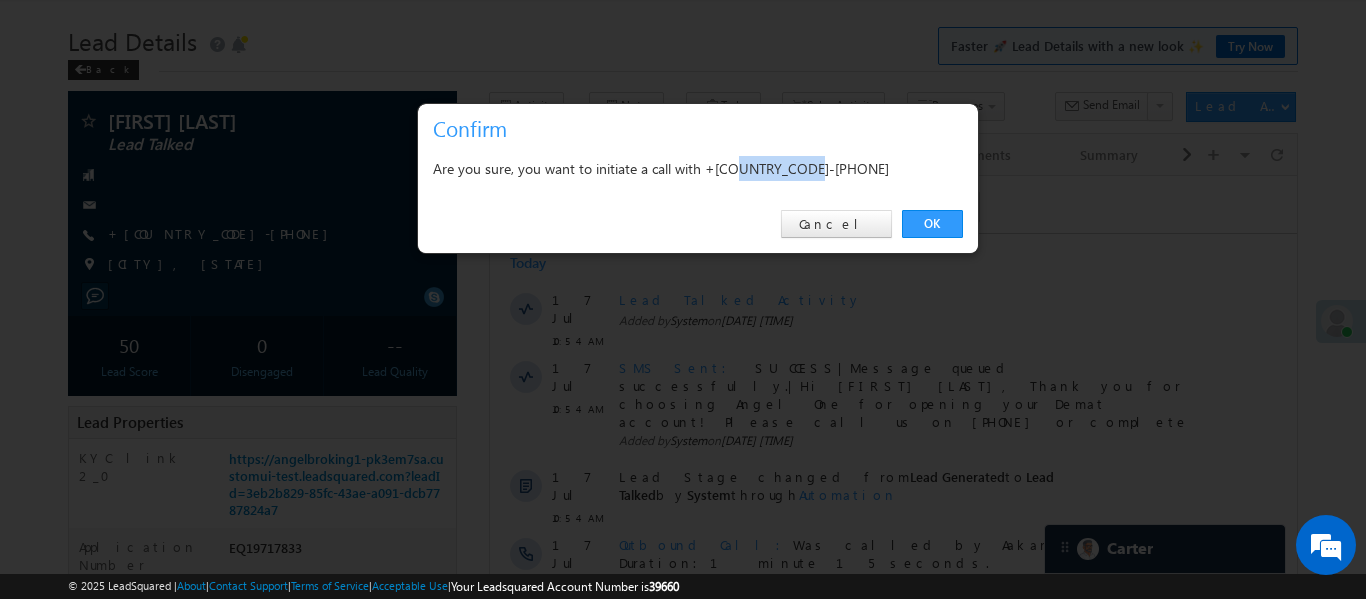 click on "Are you sure, you want to initiate a call with +91-7081026201" at bounding box center [698, 168] 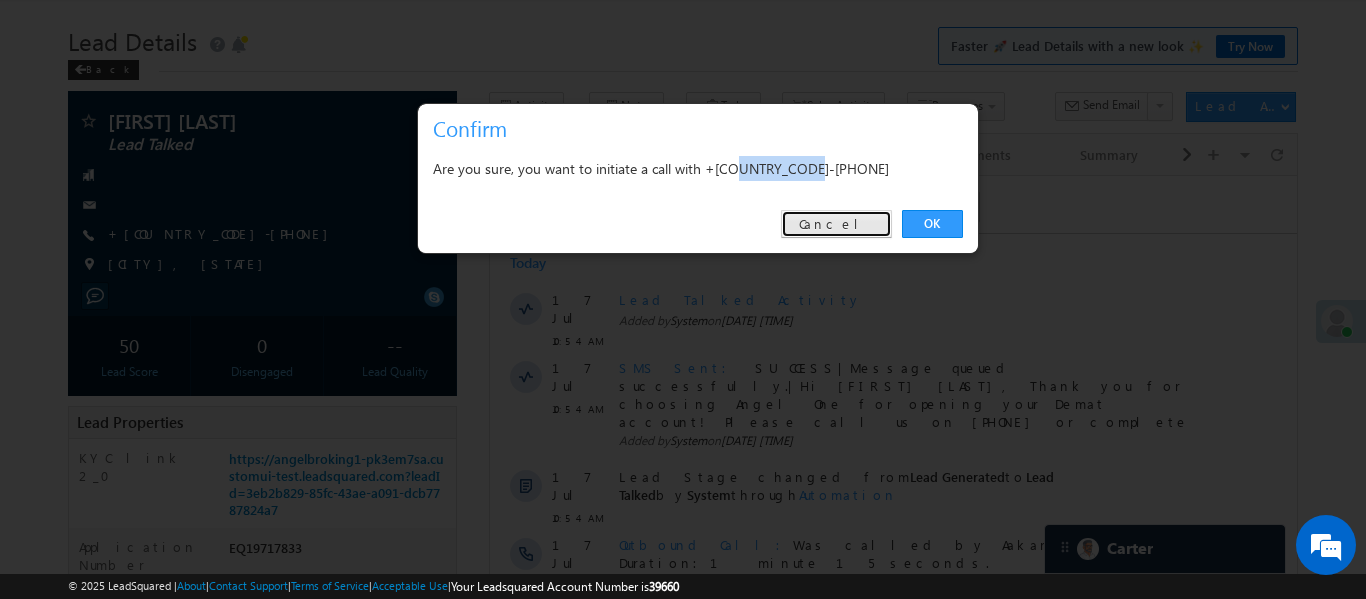 drag, startPoint x: 863, startPoint y: 222, endPoint x: 150, endPoint y: 123, distance: 719.8403 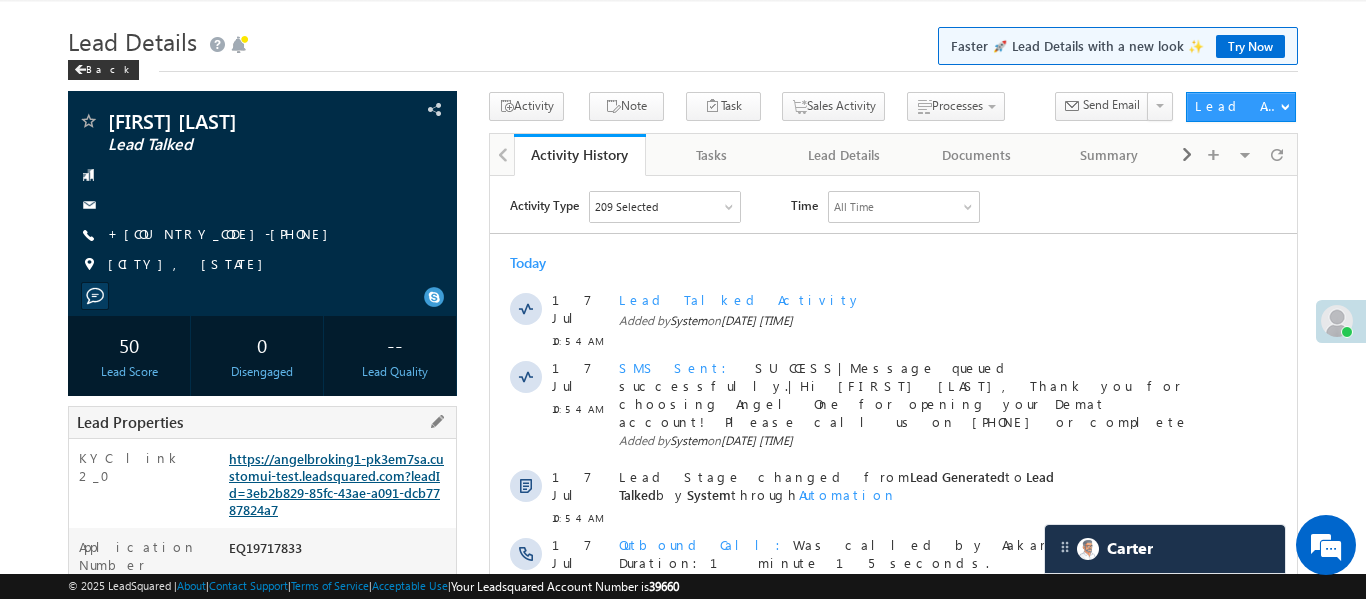 click on "https://angelbroking1-pk3em7sa.customui-test.leadsquared.com?leadId=3eb2b829-85fc-43ae-a091-dcb7787824a7" at bounding box center [336, 484] 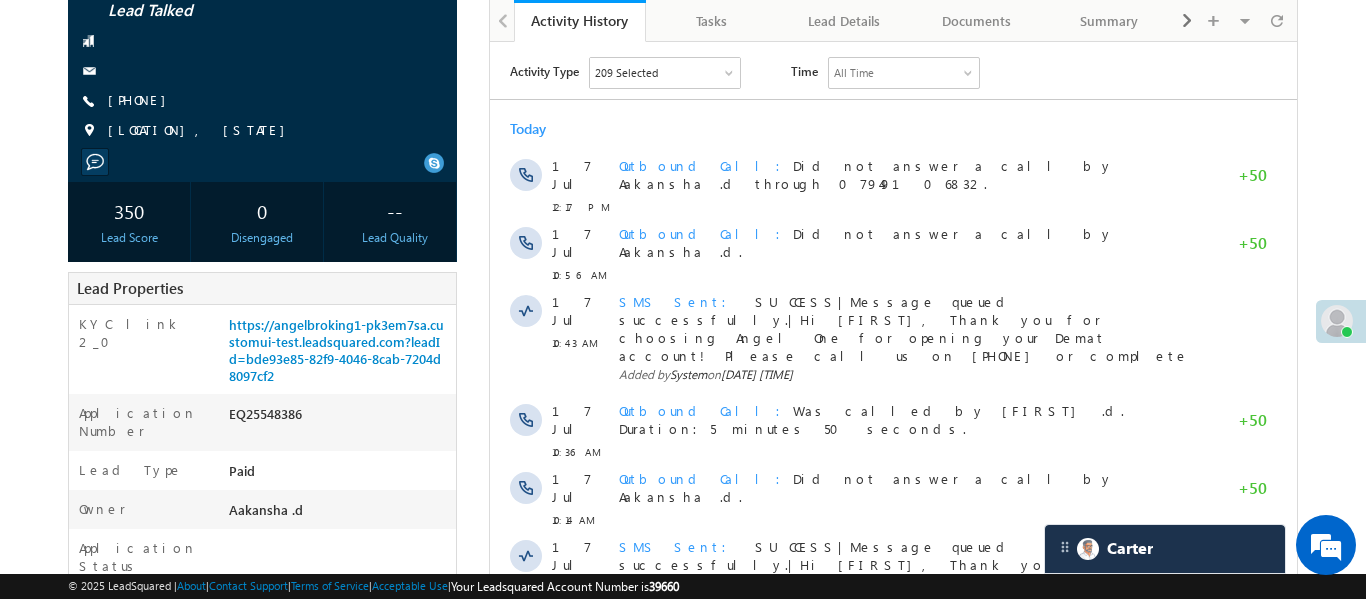 scroll, scrollTop: 0, scrollLeft: 0, axis: both 